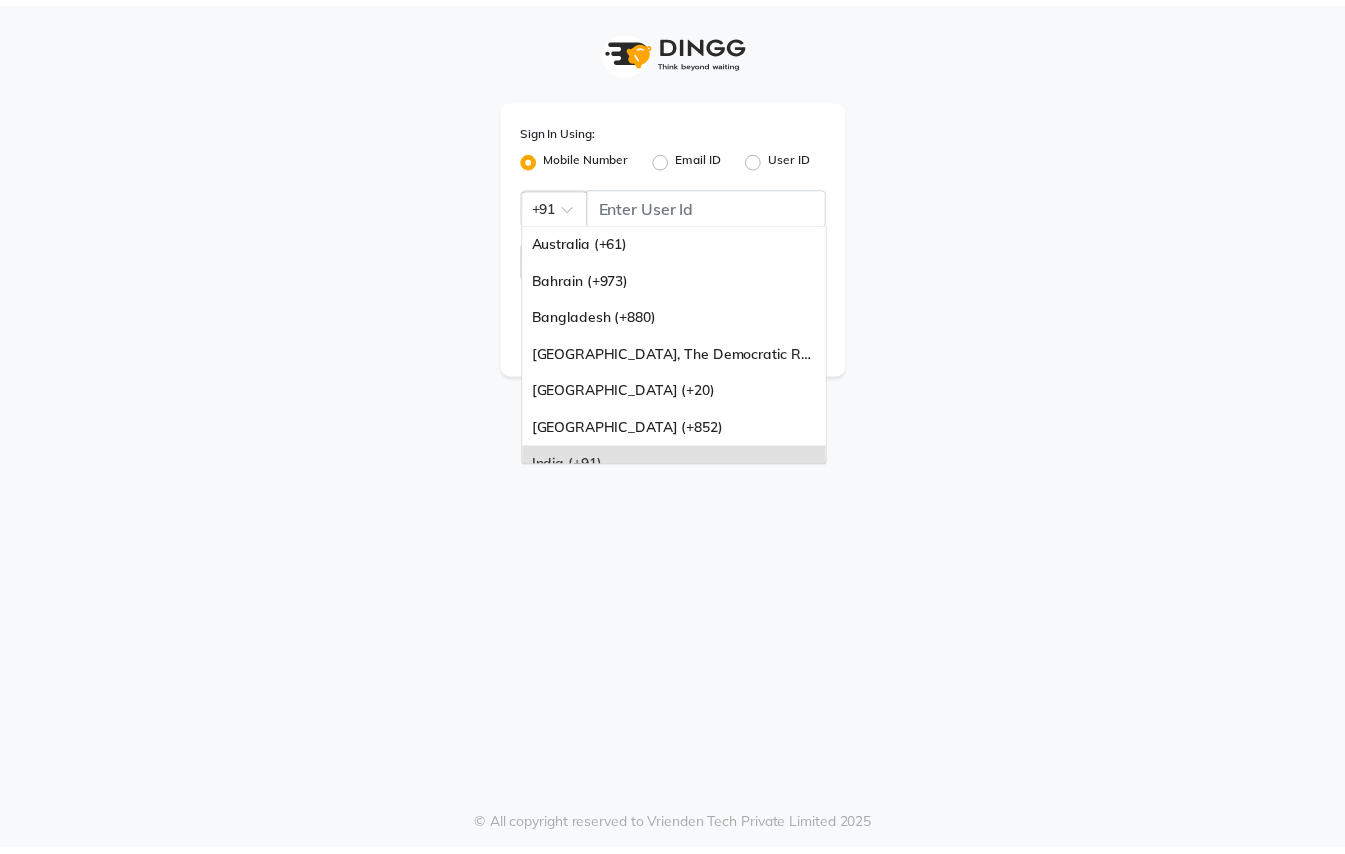scroll, scrollTop: 0, scrollLeft: 0, axis: both 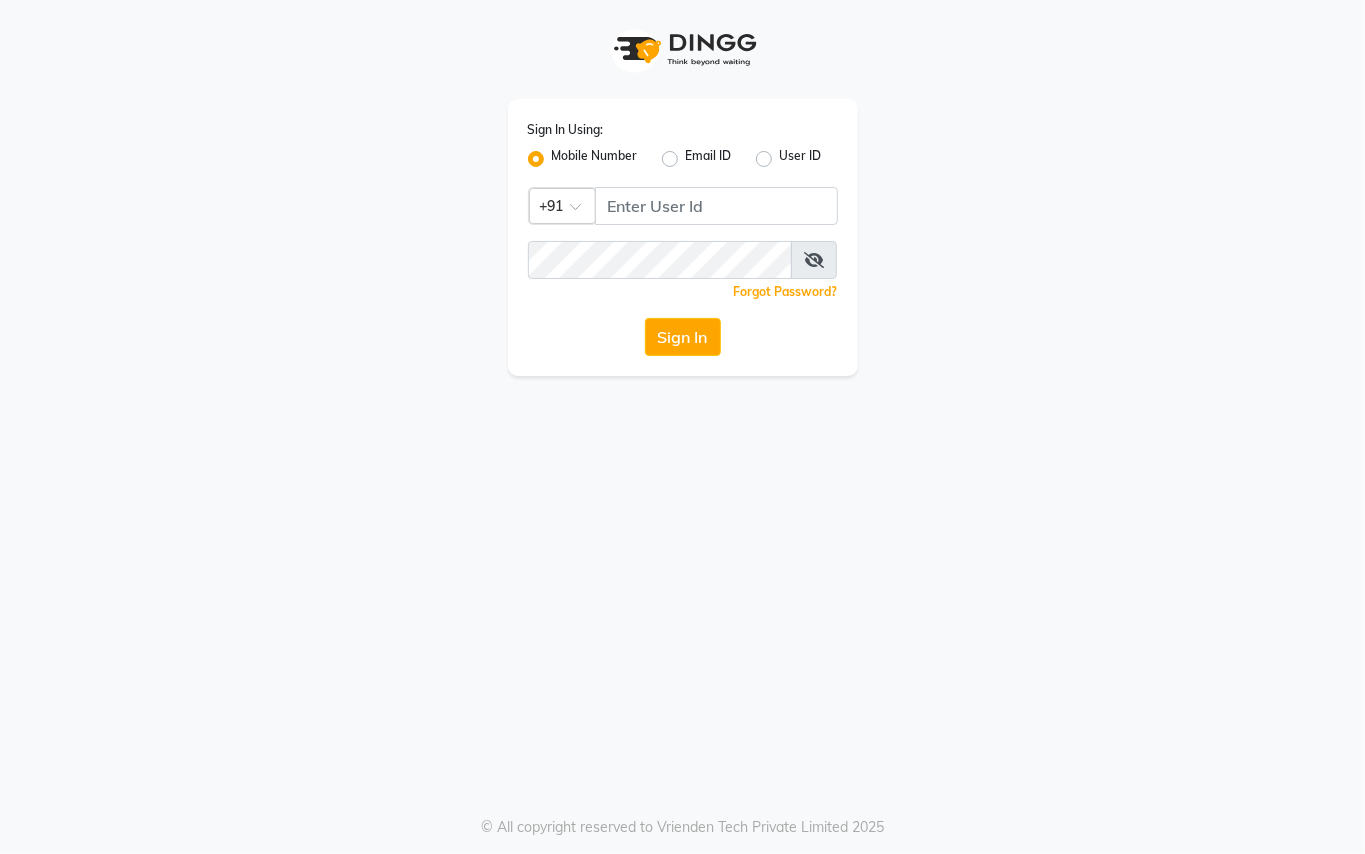 click on "Sign In Using: Mobile Number Email ID User ID Country Code × +91  Remember me Forgot Password?  Sign In" 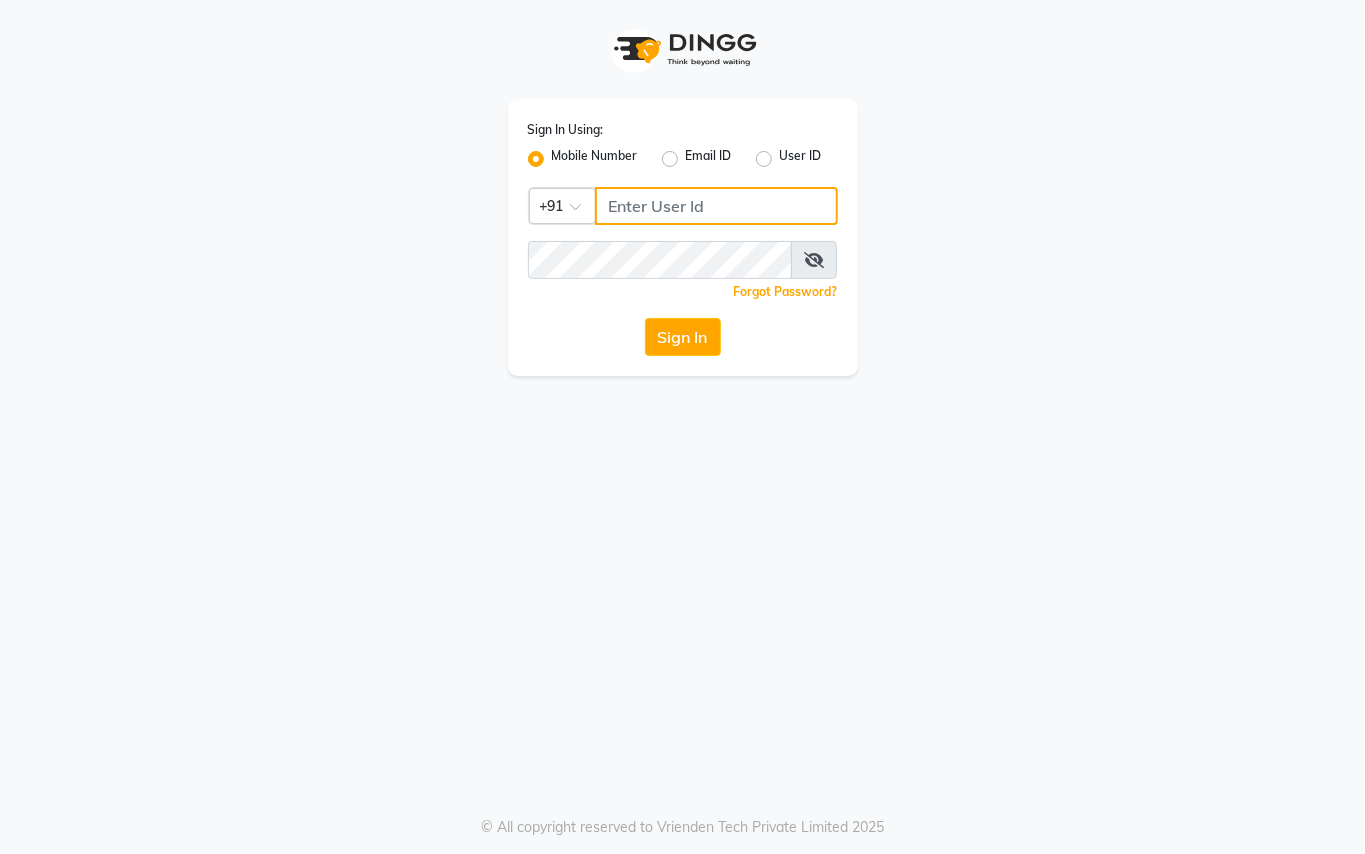 click 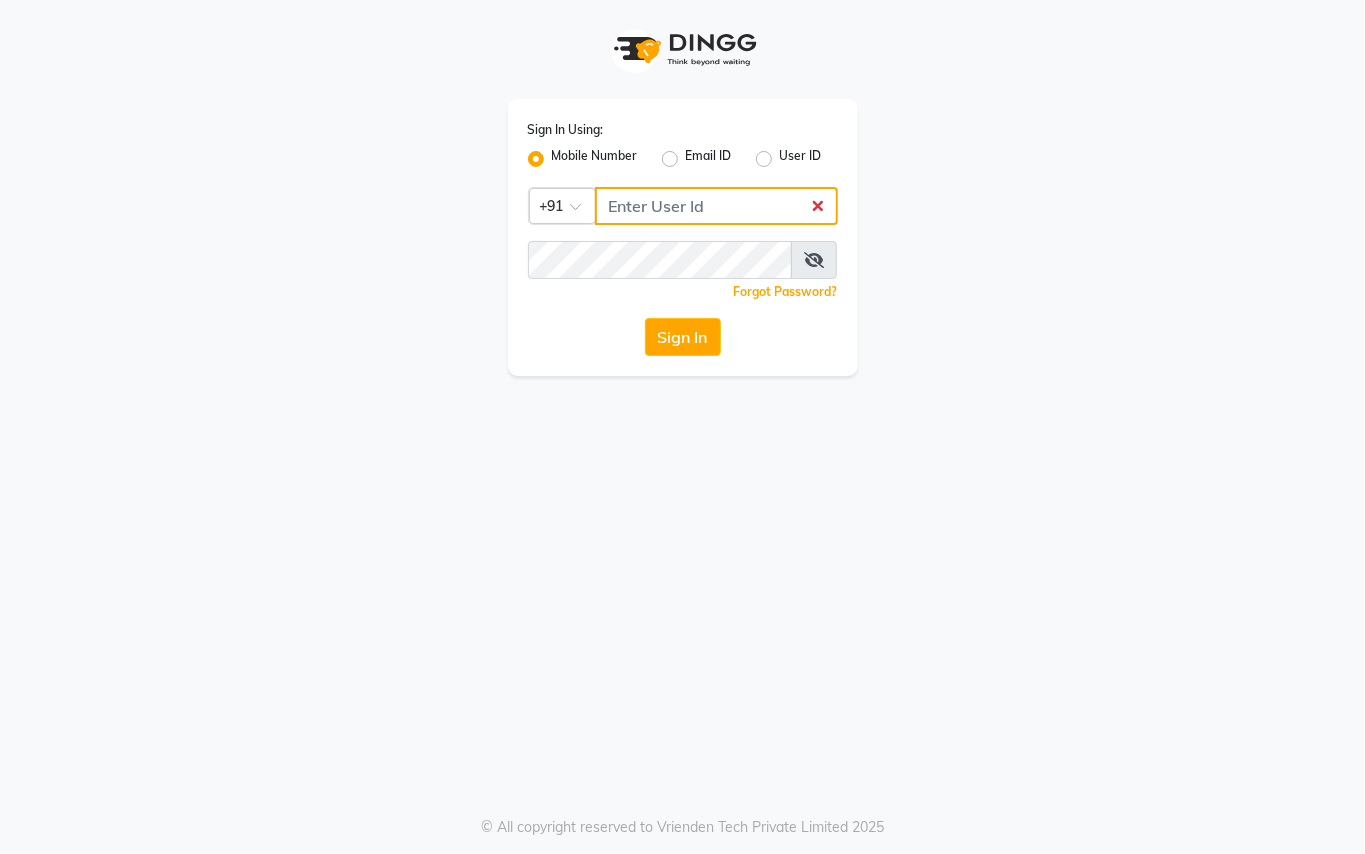 click 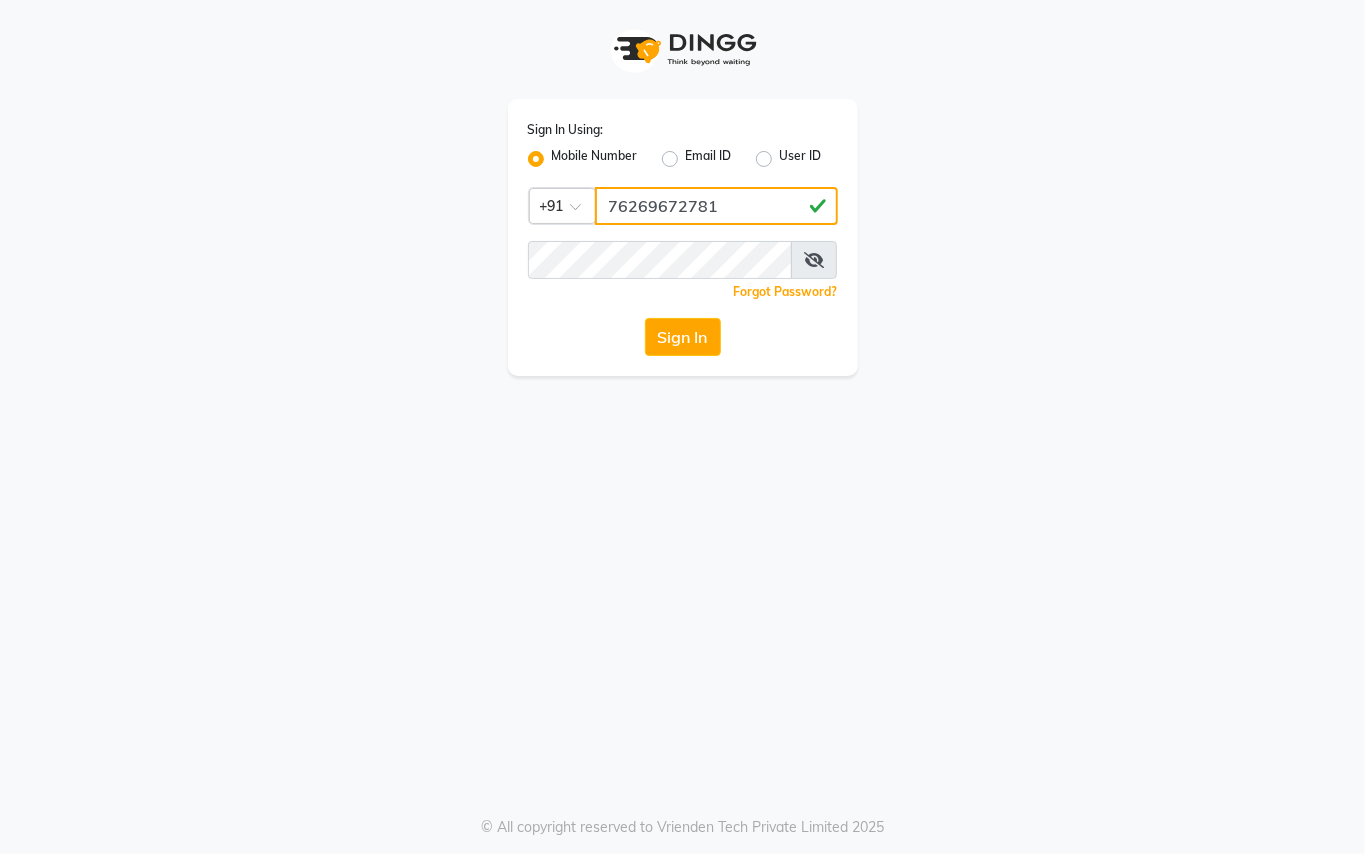 type on "76269672781" 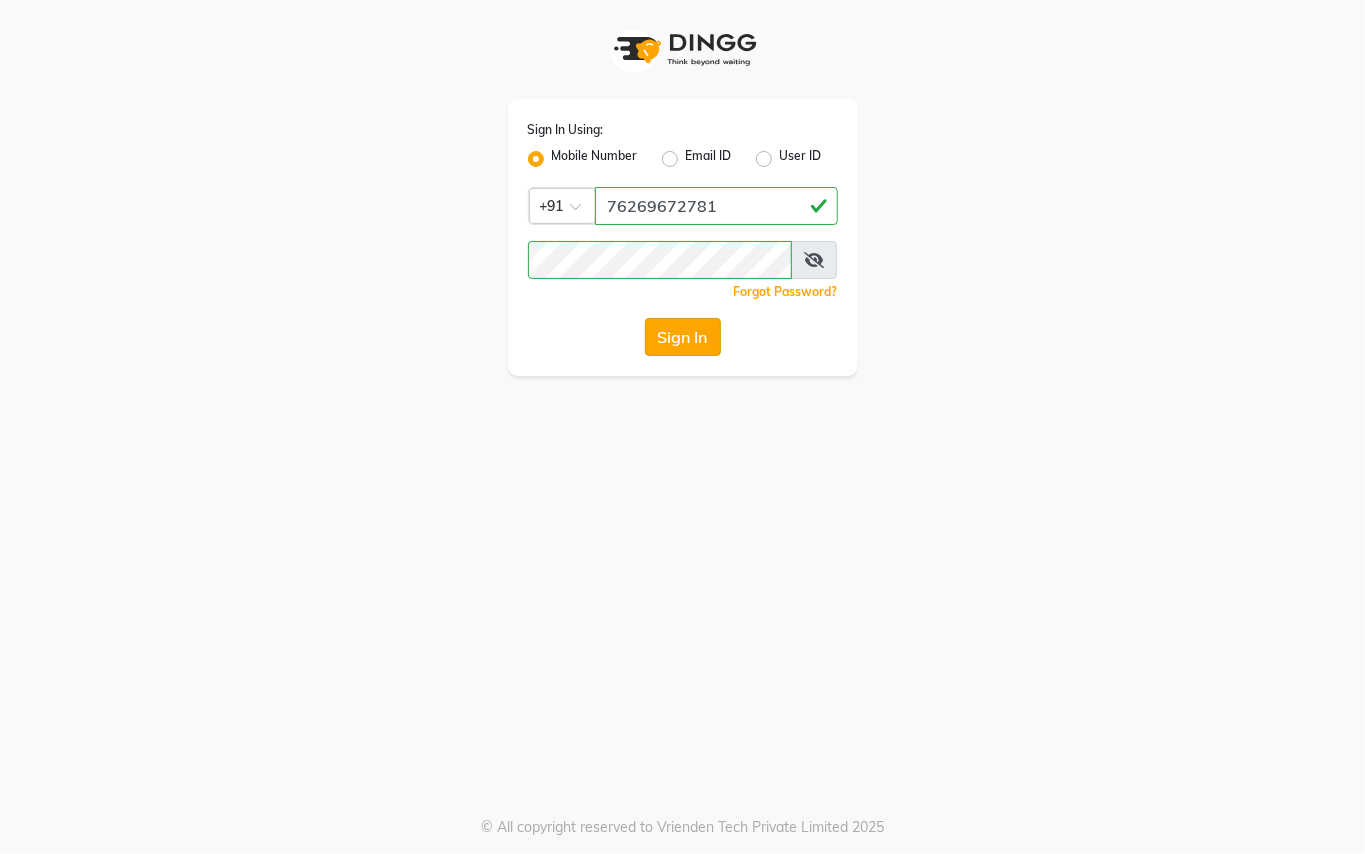click on "Sign In" 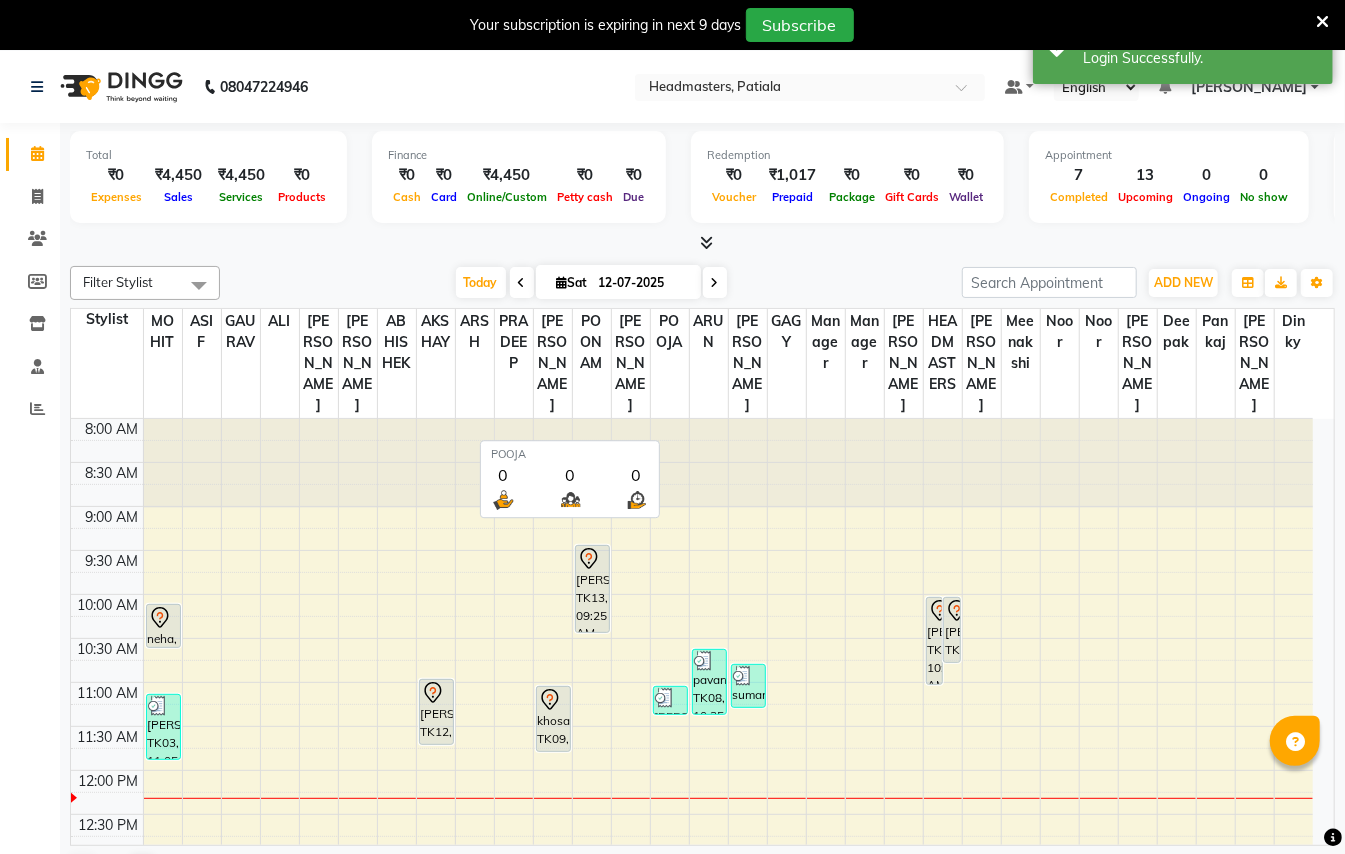 scroll, scrollTop: 0, scrollLeft: 0, axis: both 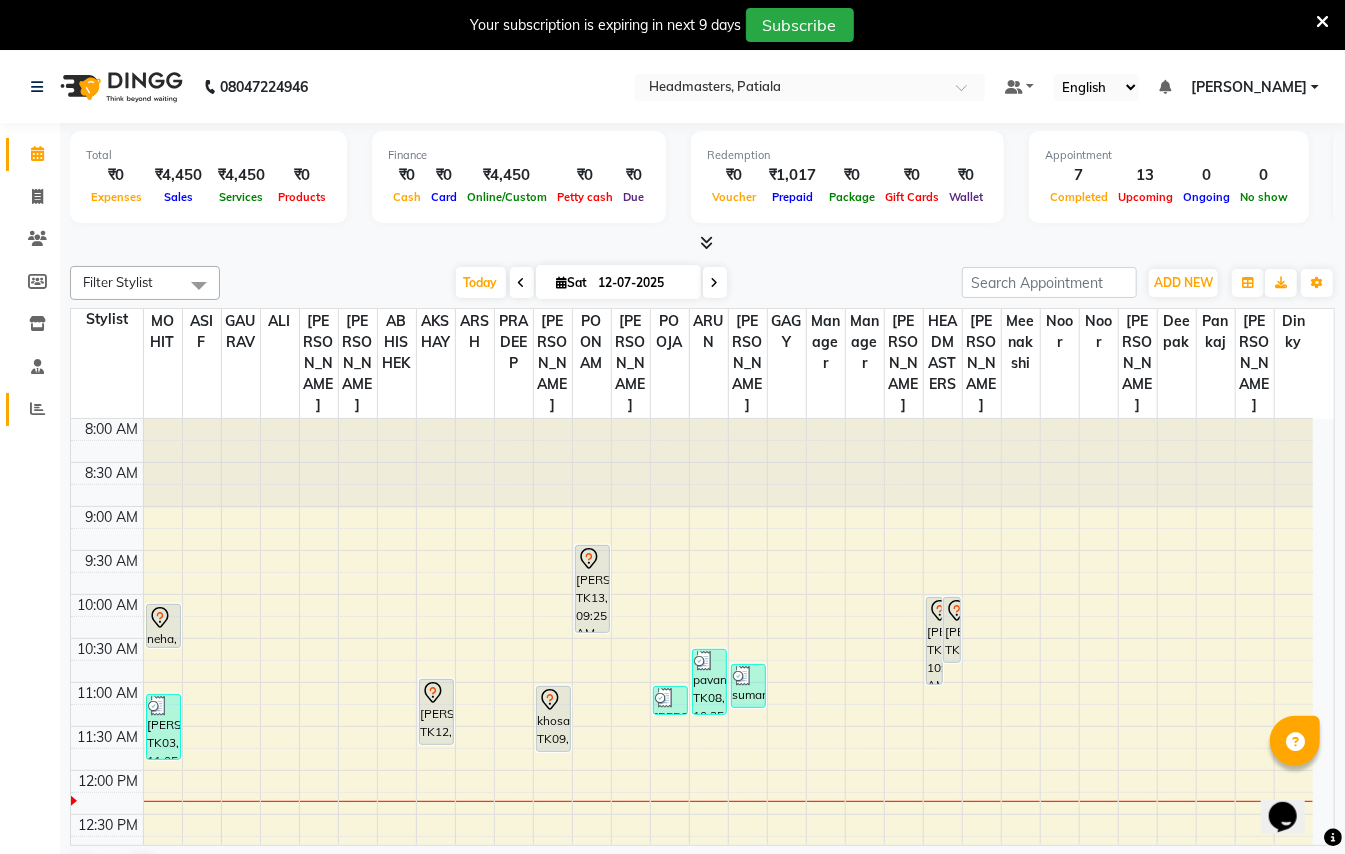 click 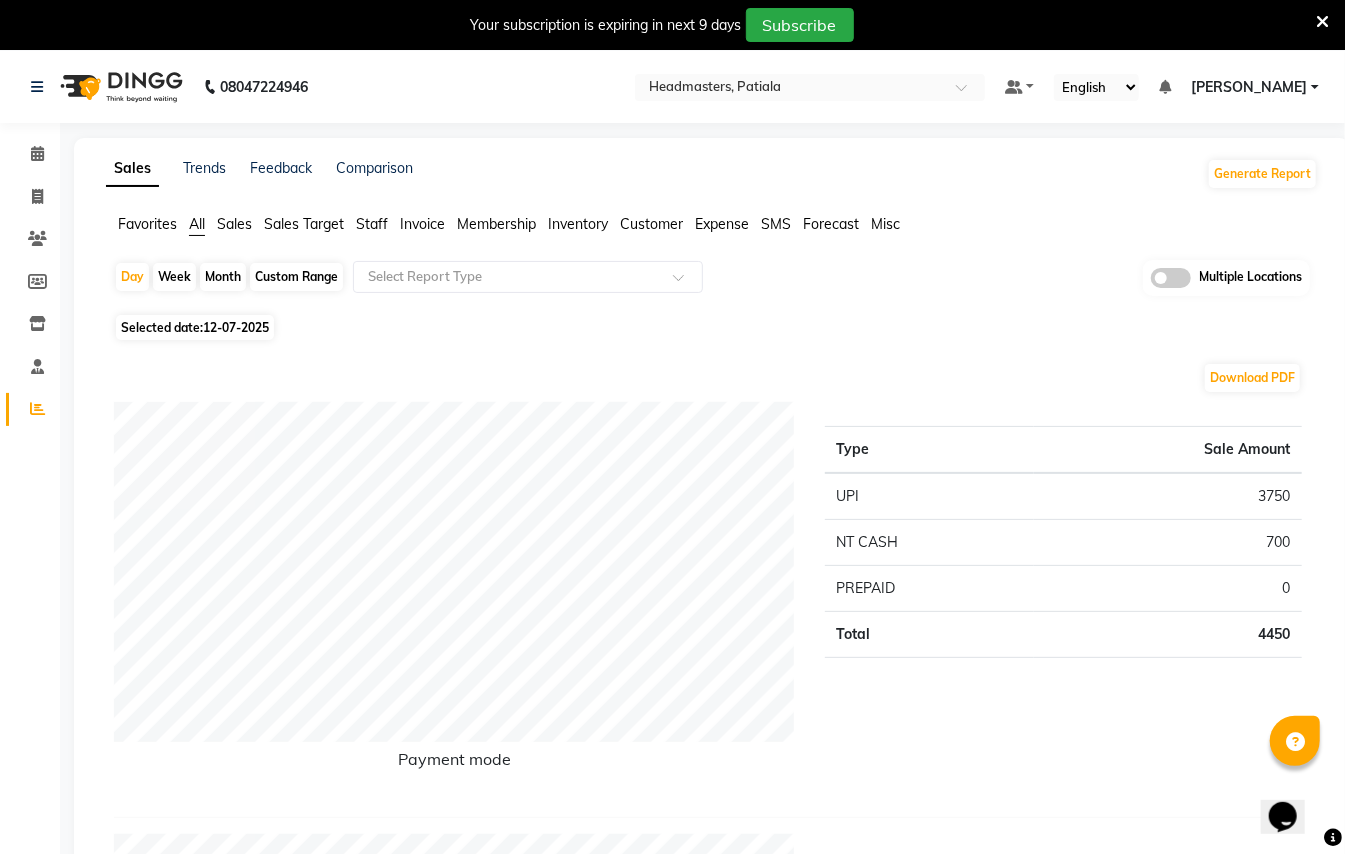click on "Staff" 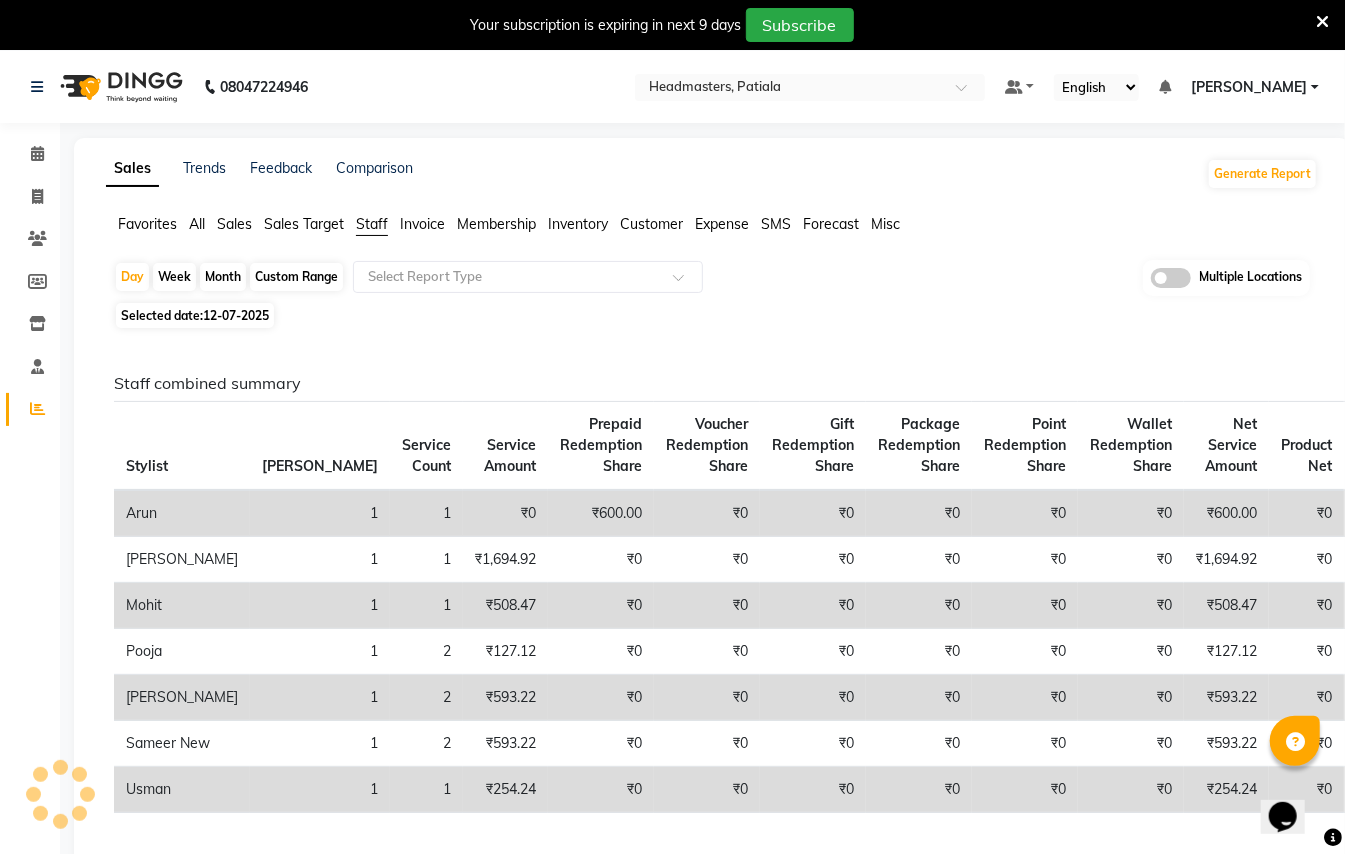 click on "Custom Range" 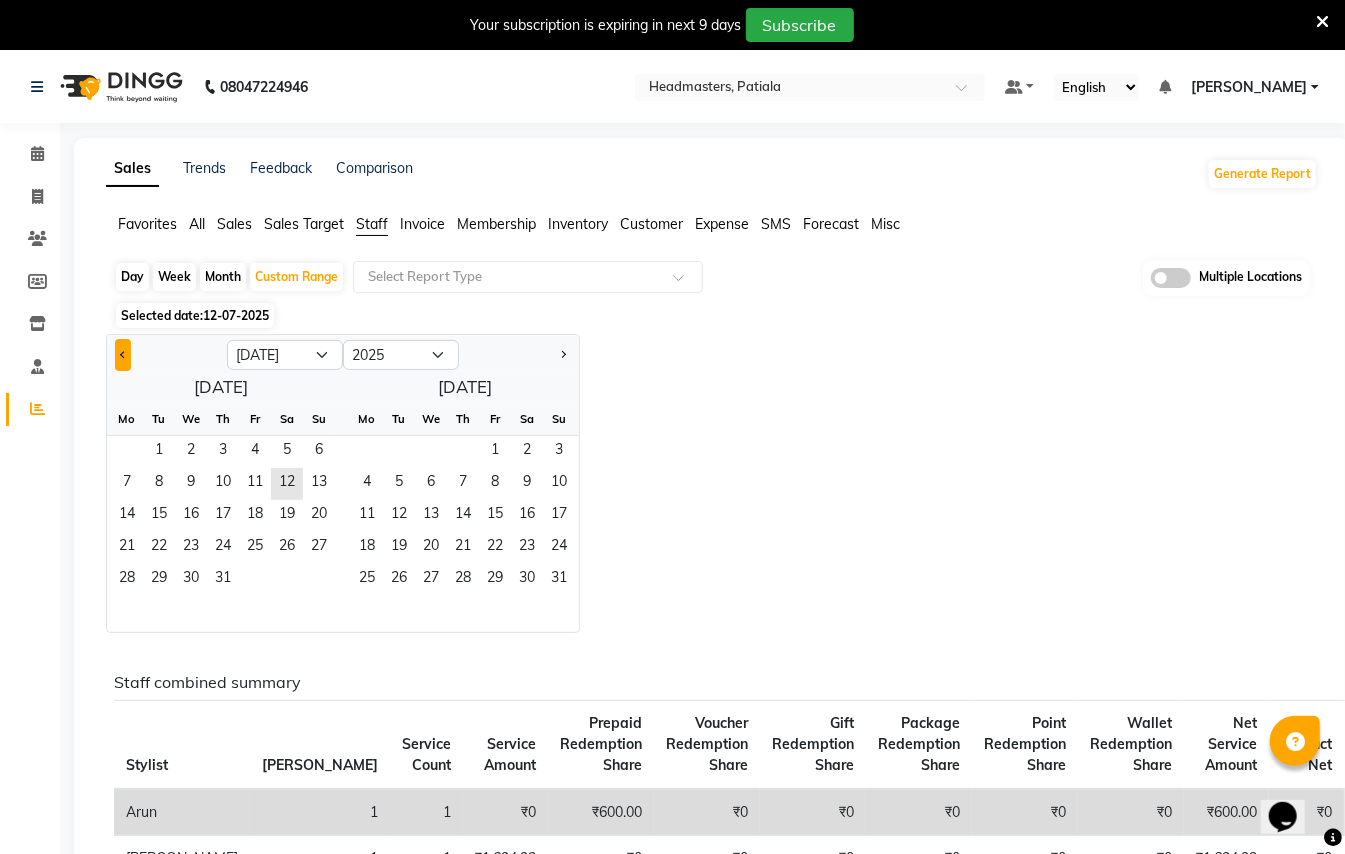 click 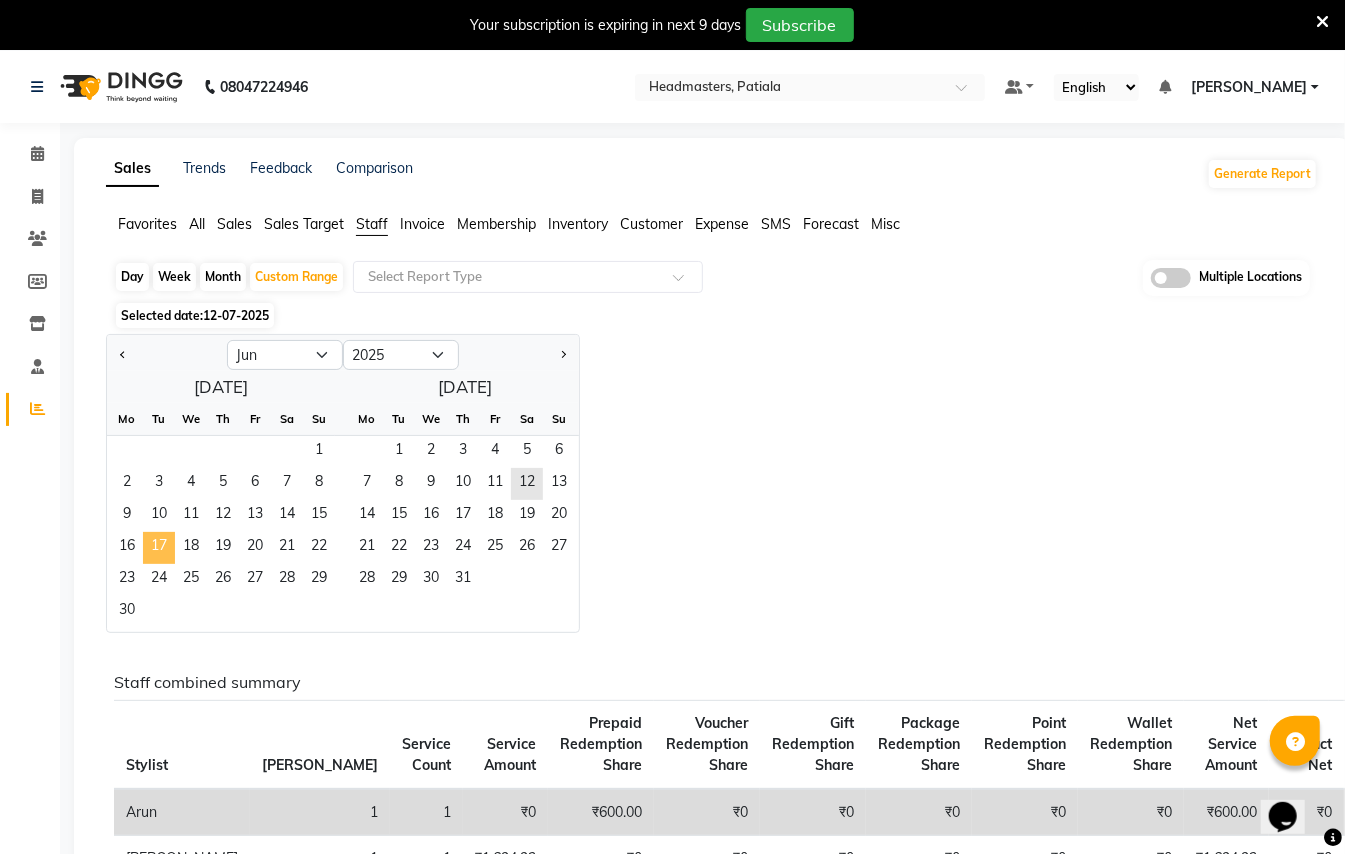 click on "17" 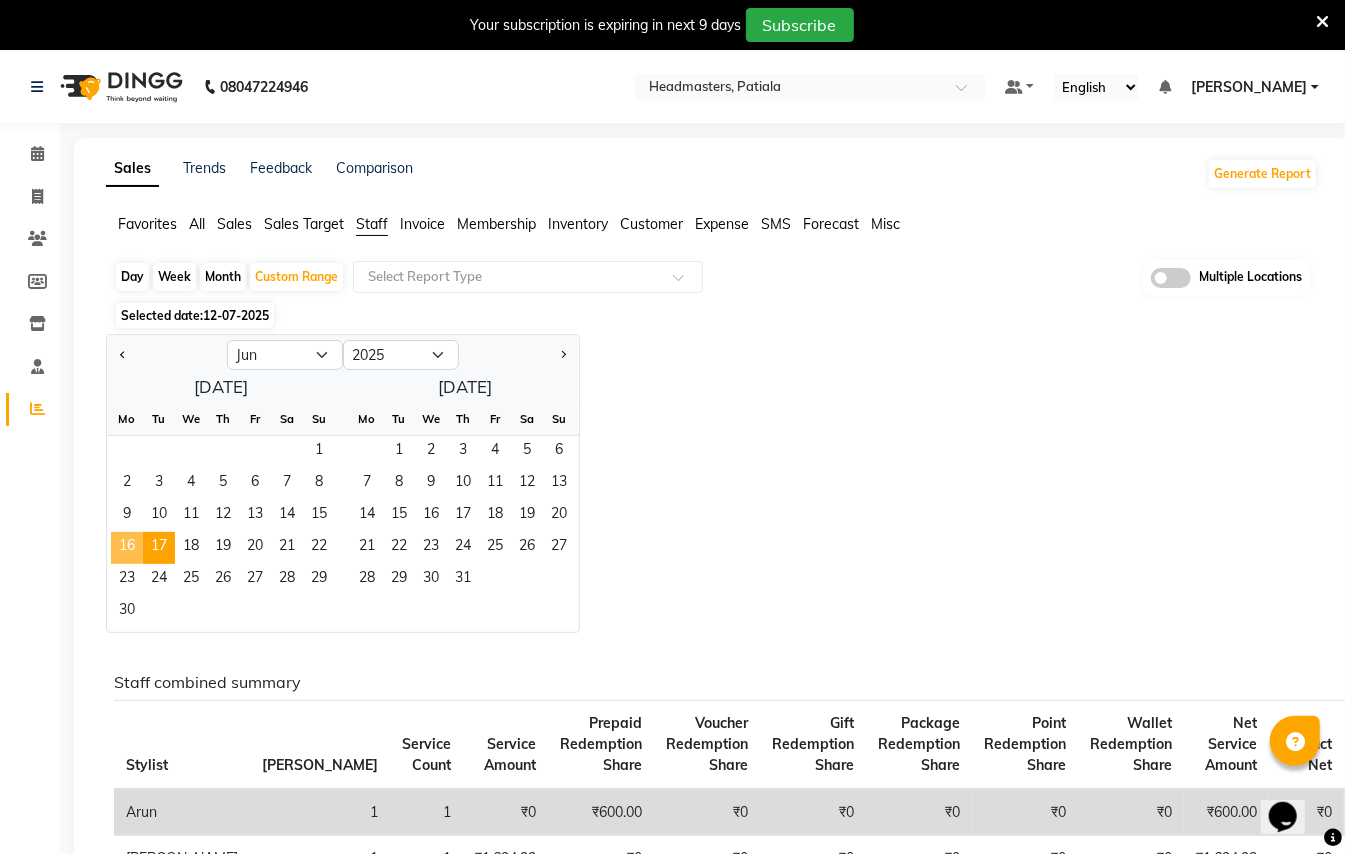 click on "16" 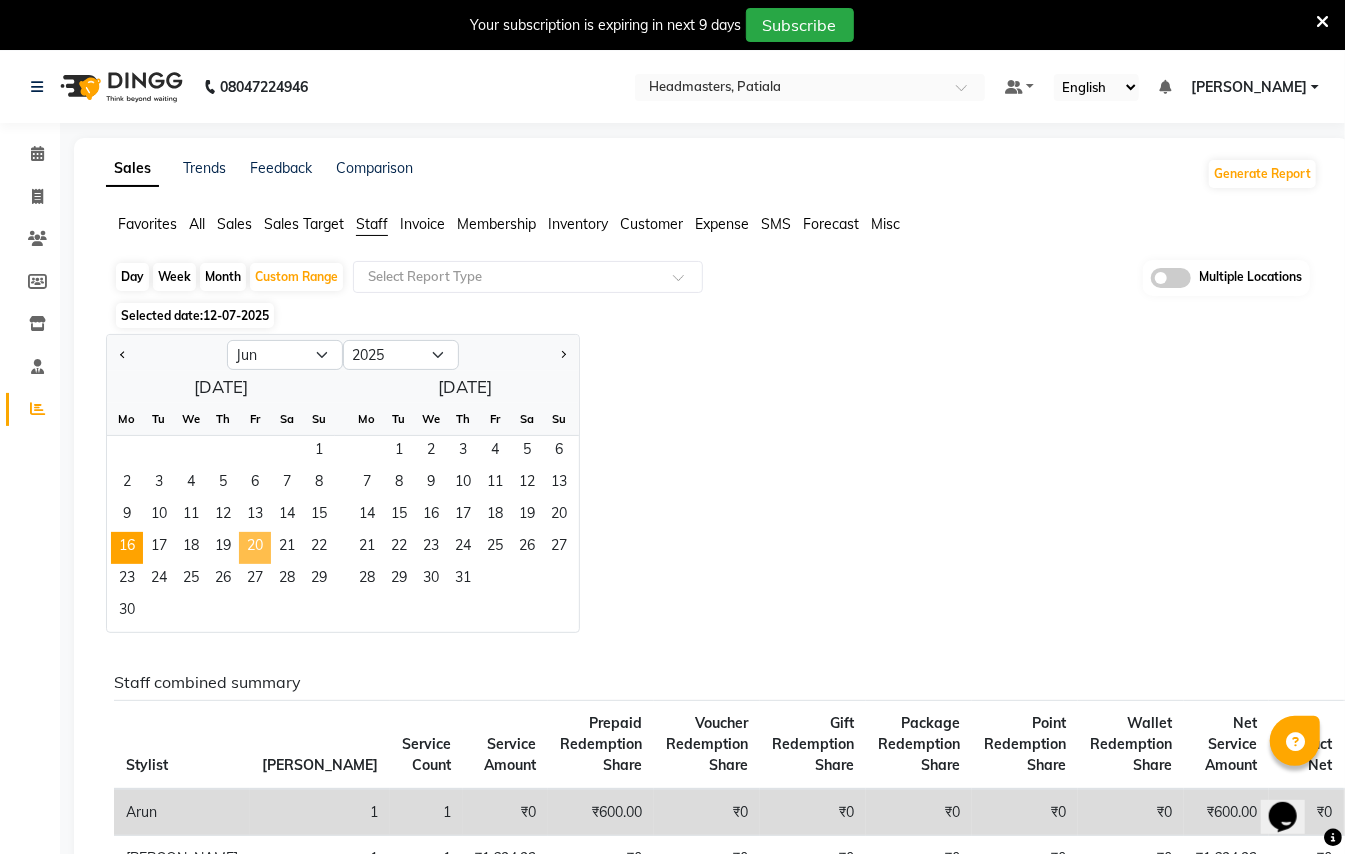 click on "20" 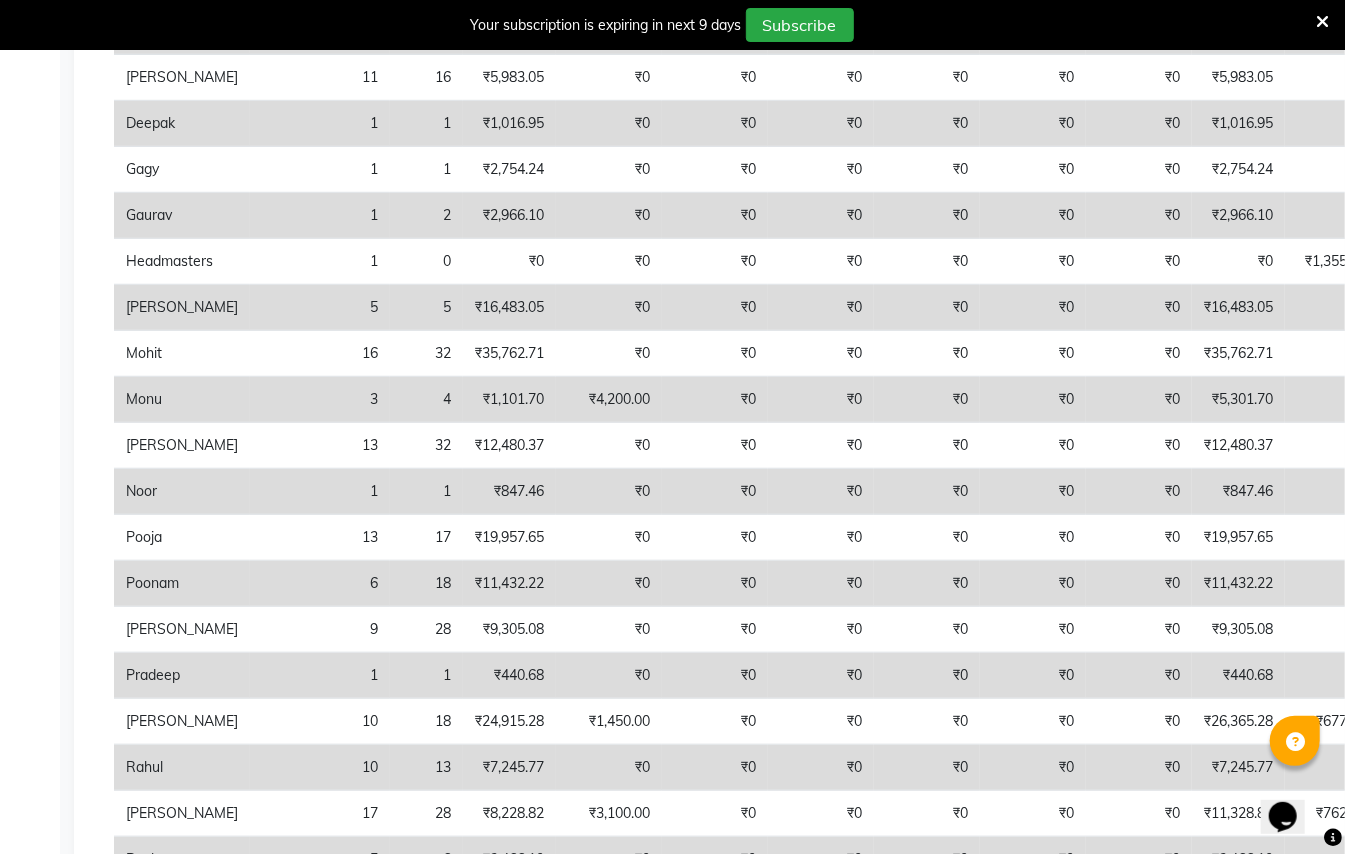 scroll, scrollTop: 0, scrollLeft: 0, axis: both 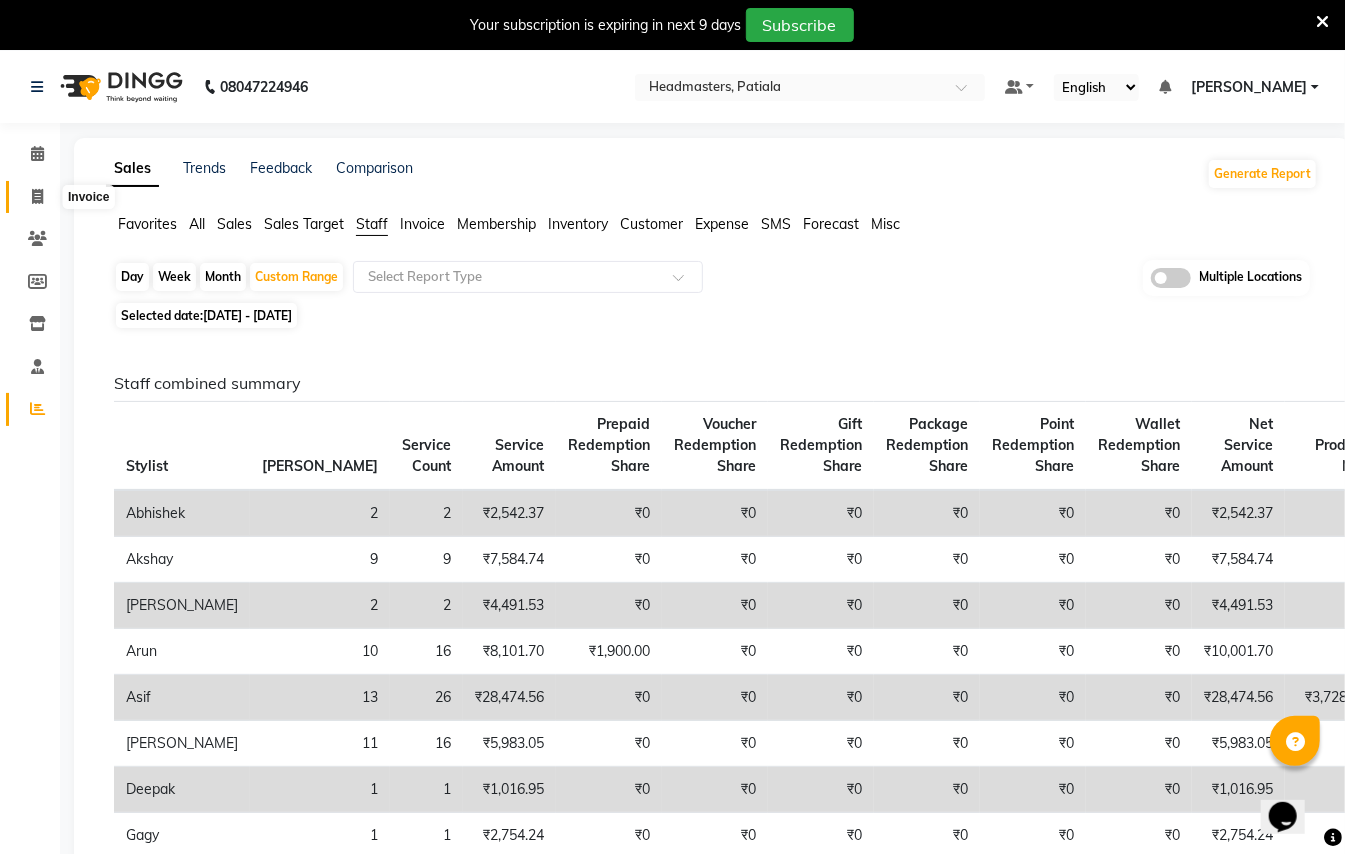 click 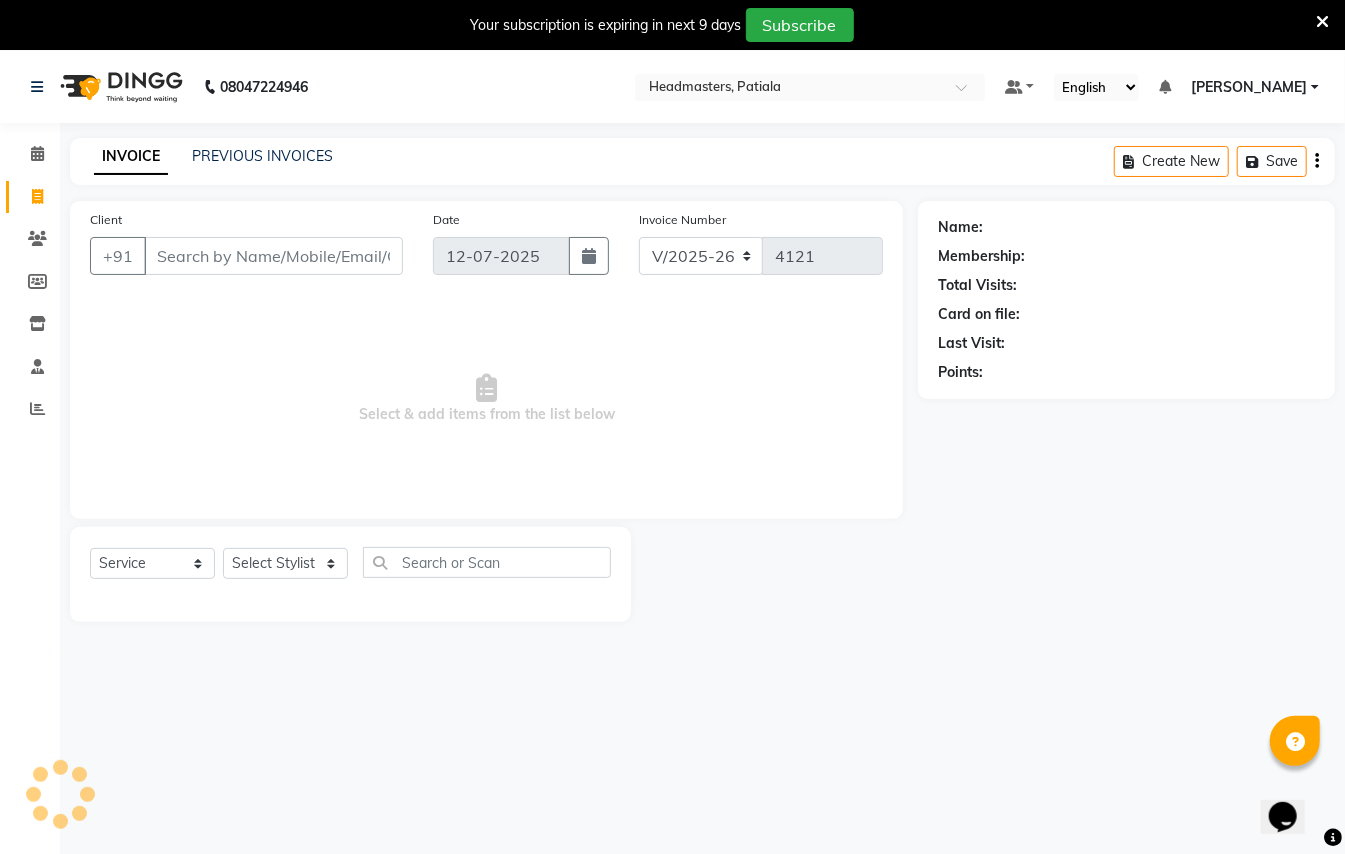 scroll, scrollTop: 50, scrollLeft: 0, axis: vertical 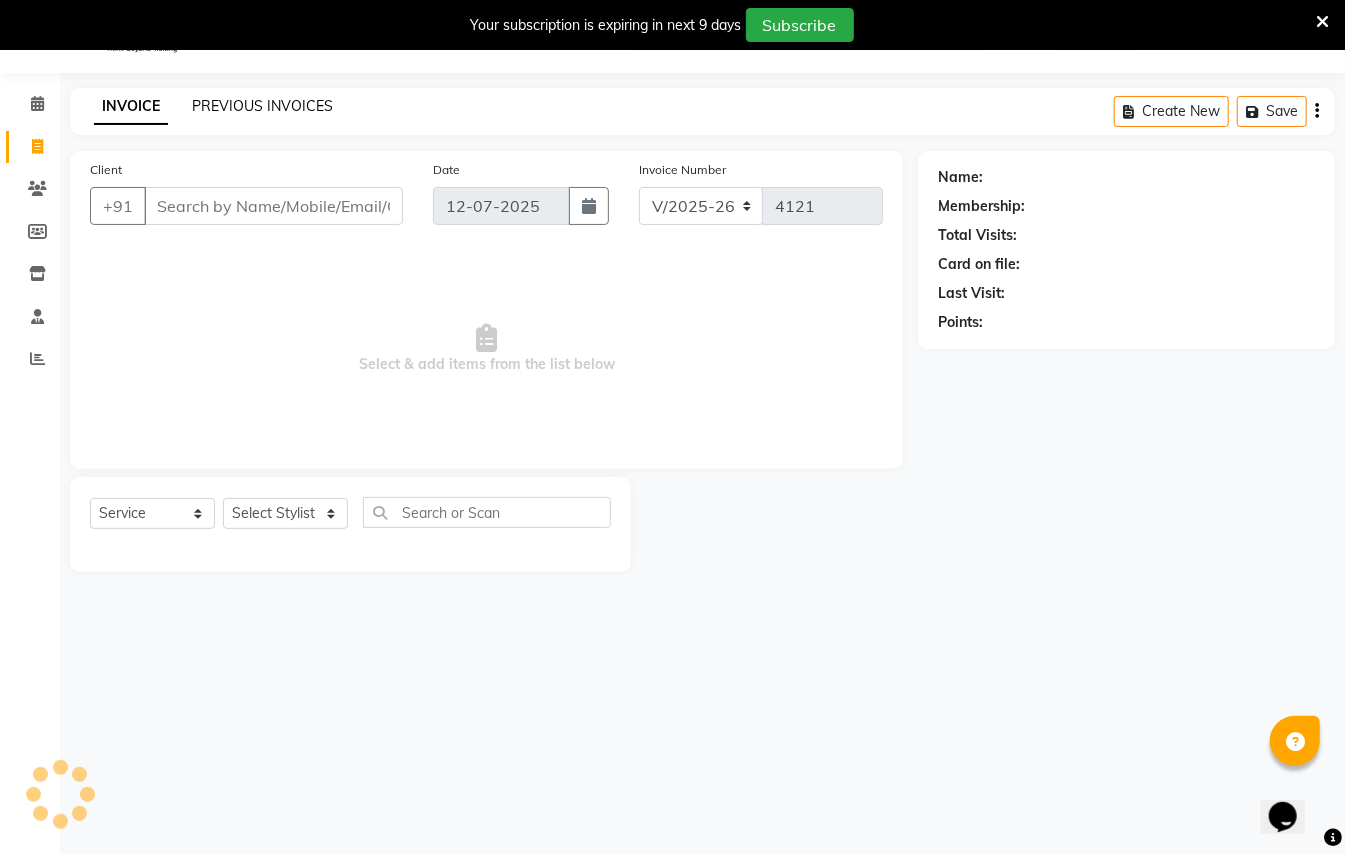 click on "PREVIOUS INVOICES" 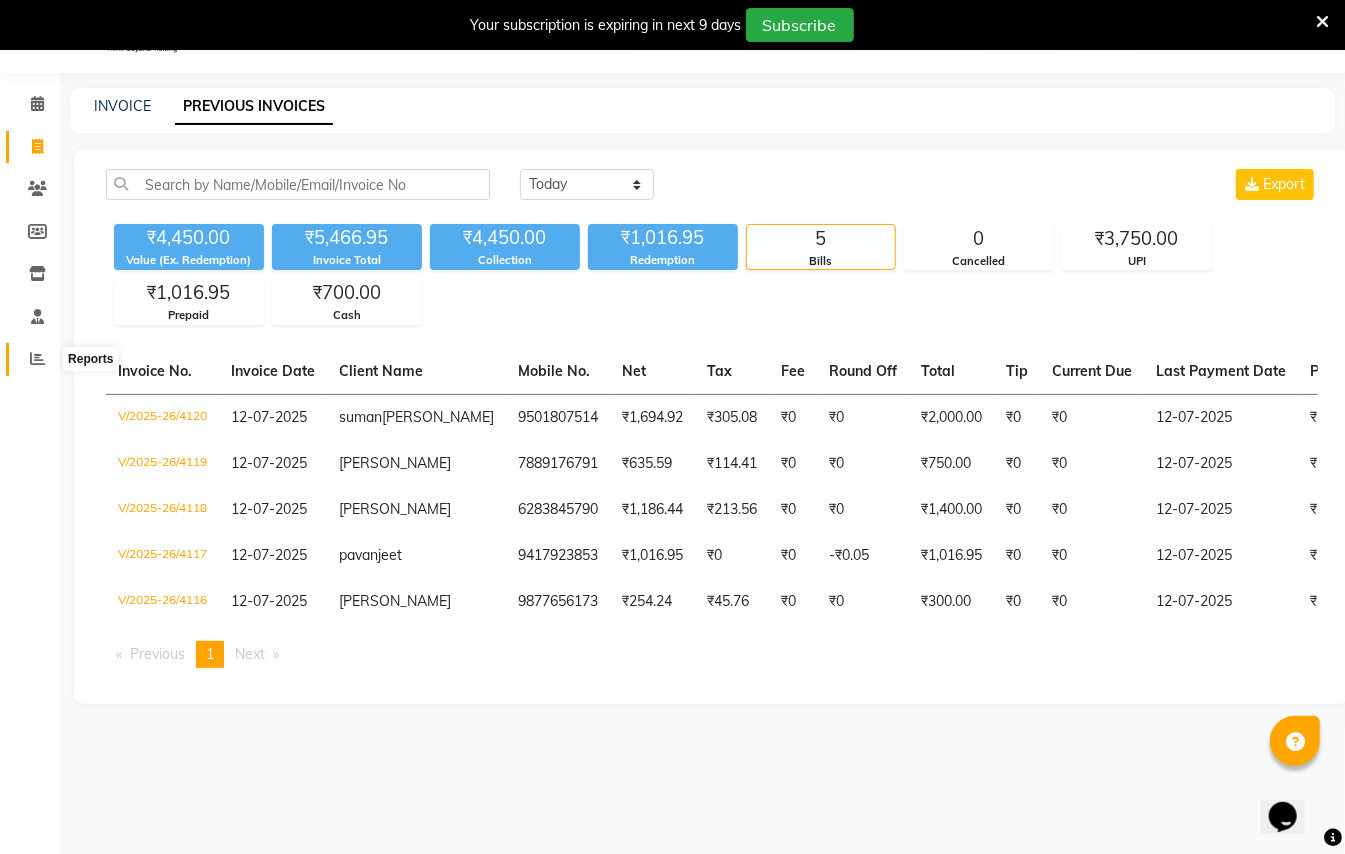click 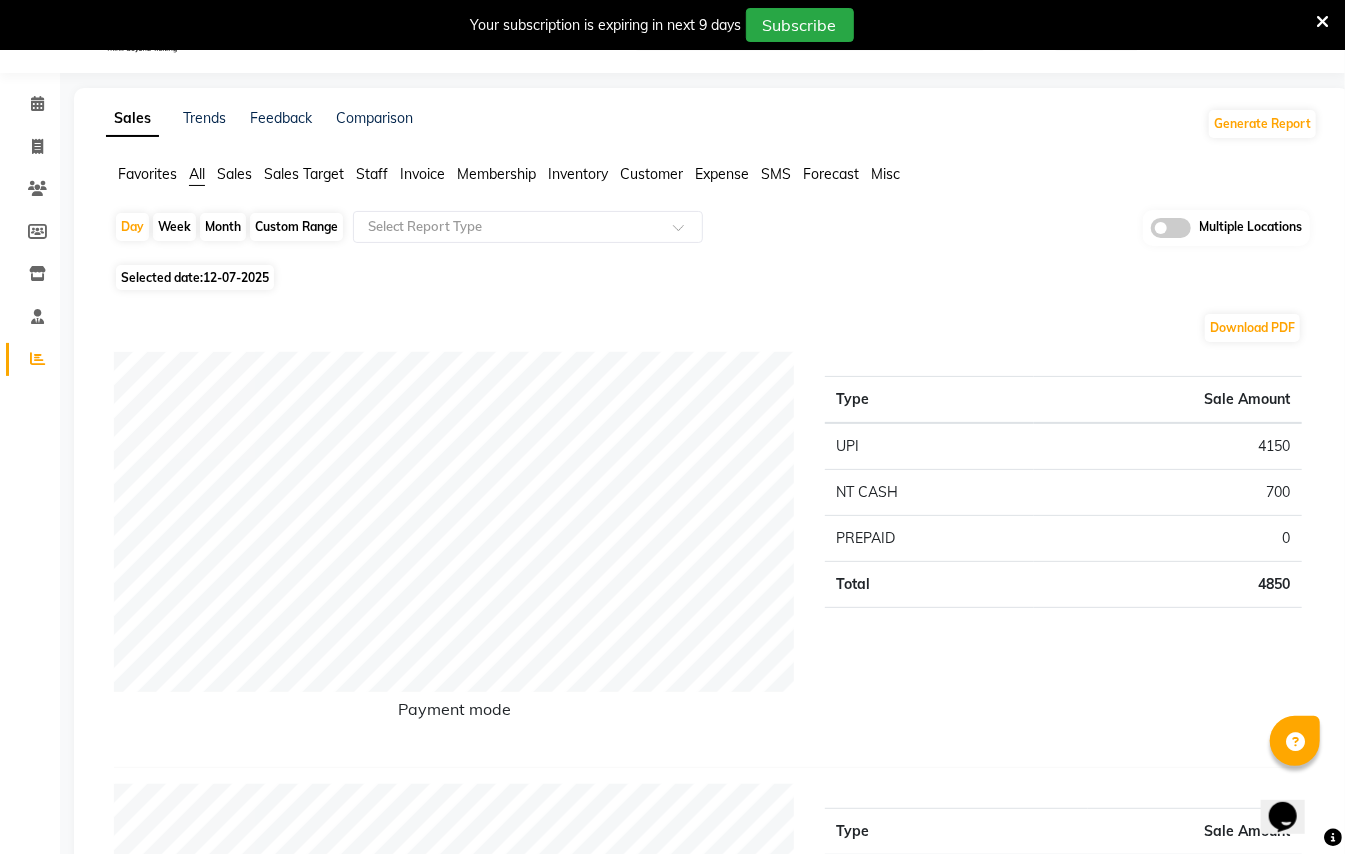 click on "Staff" 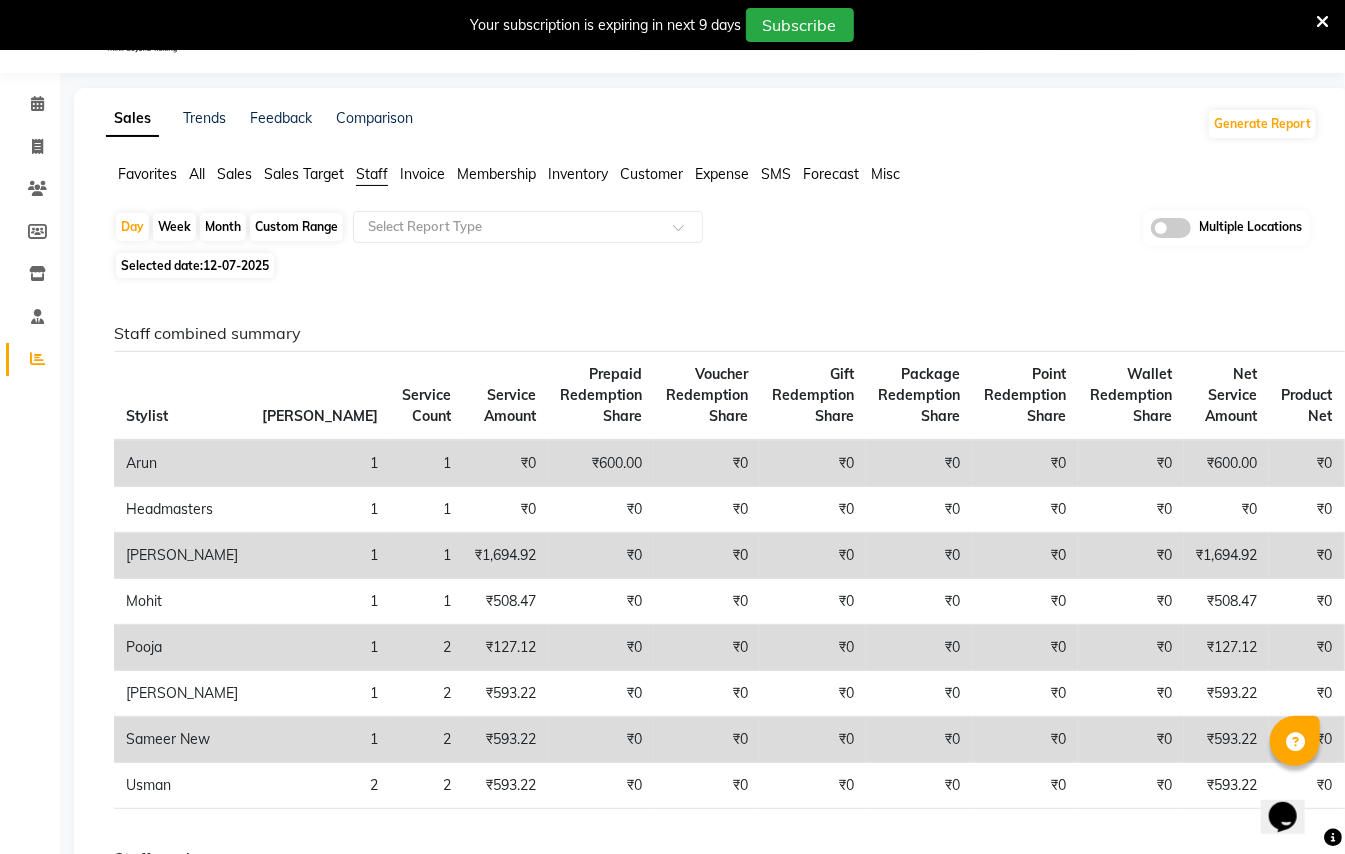 click on "Custom Range" 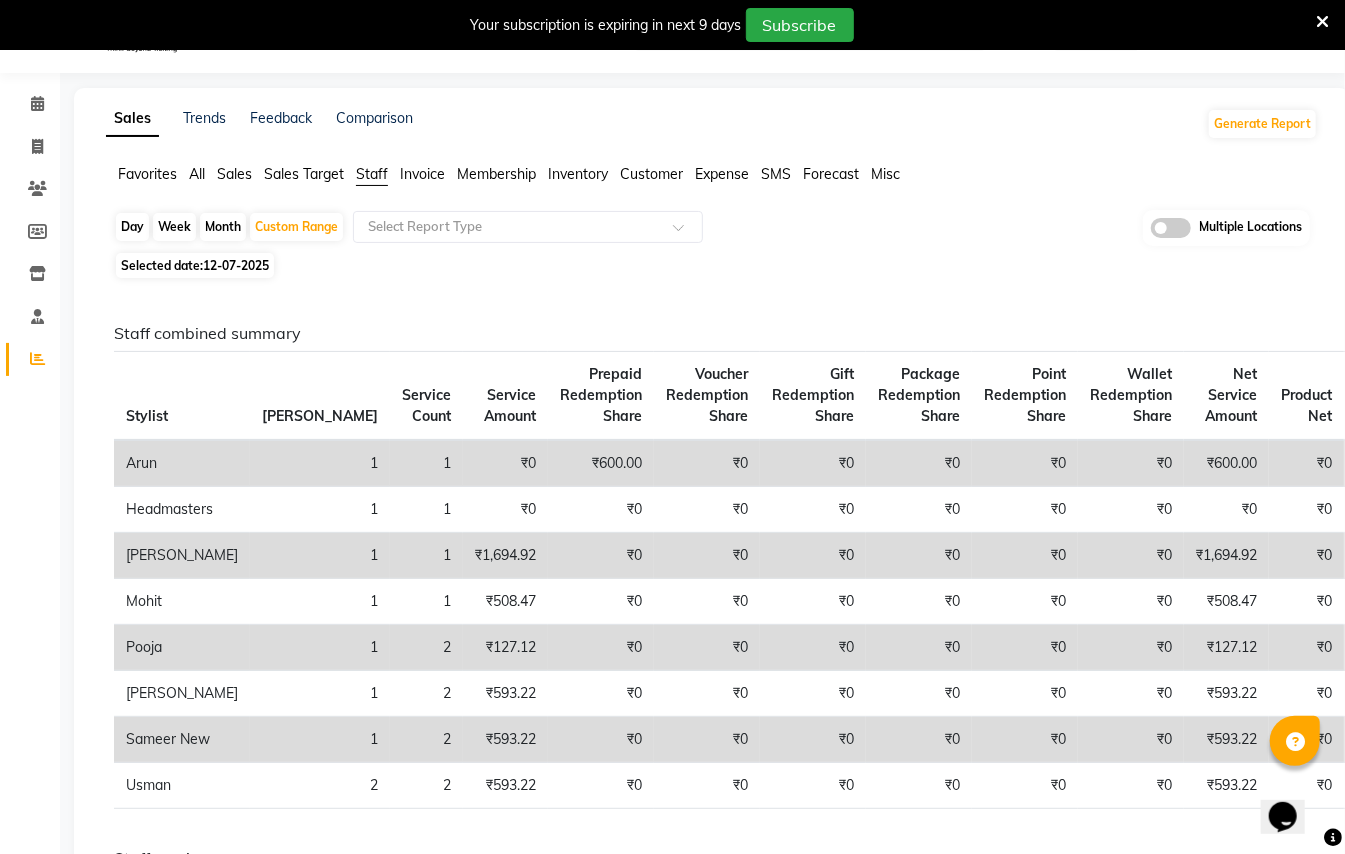 click on "Selected date:  [DATE]" 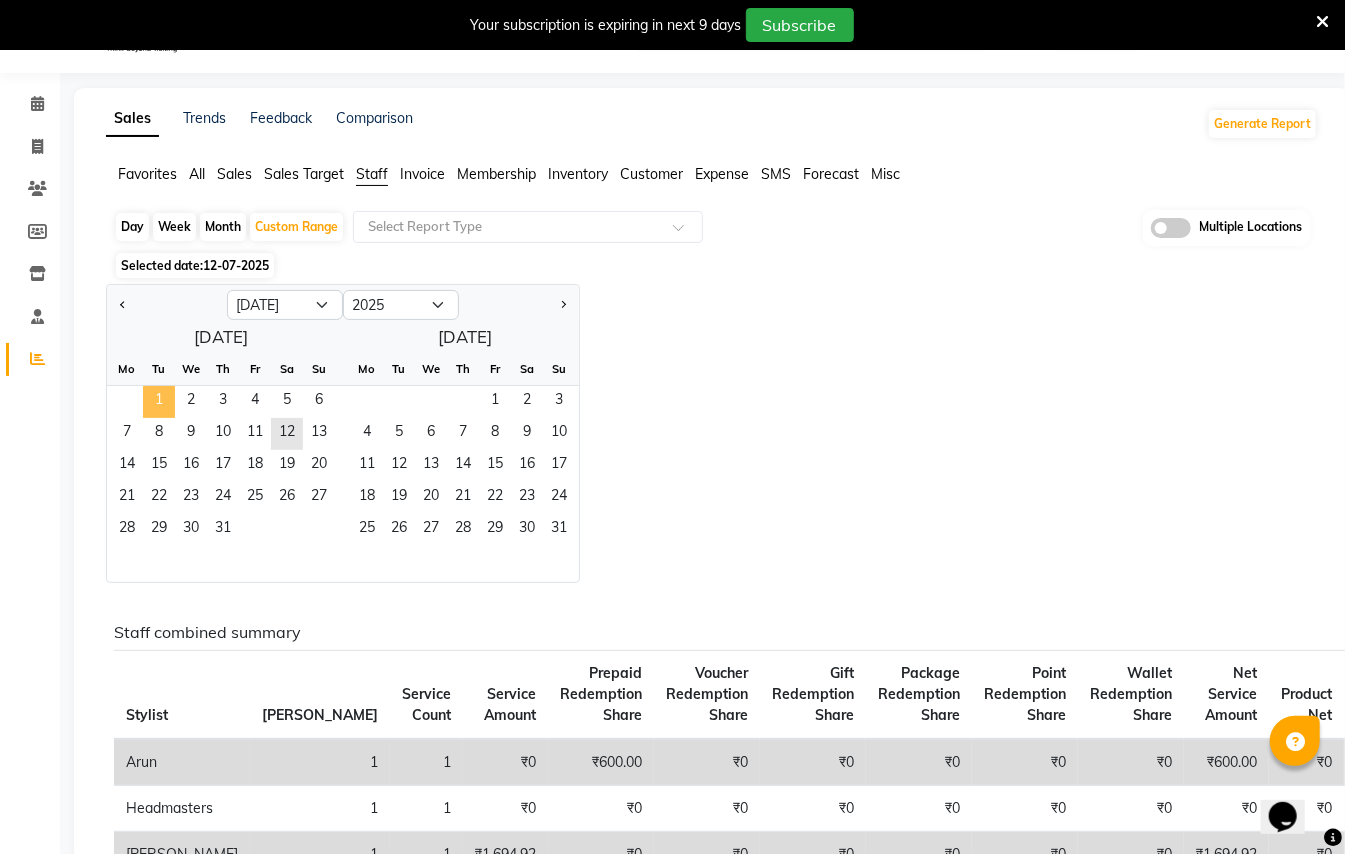 click on "1" 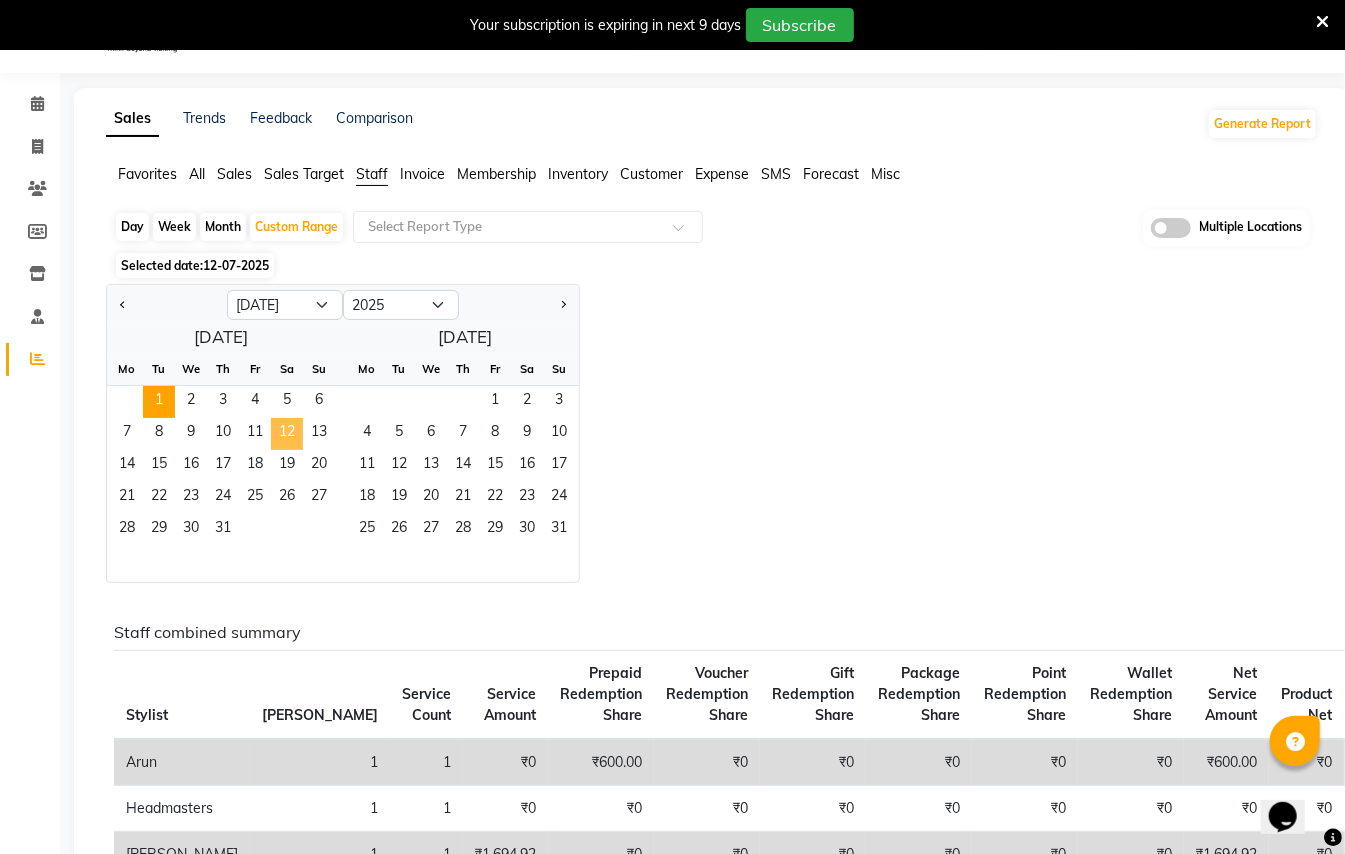 click on "12" 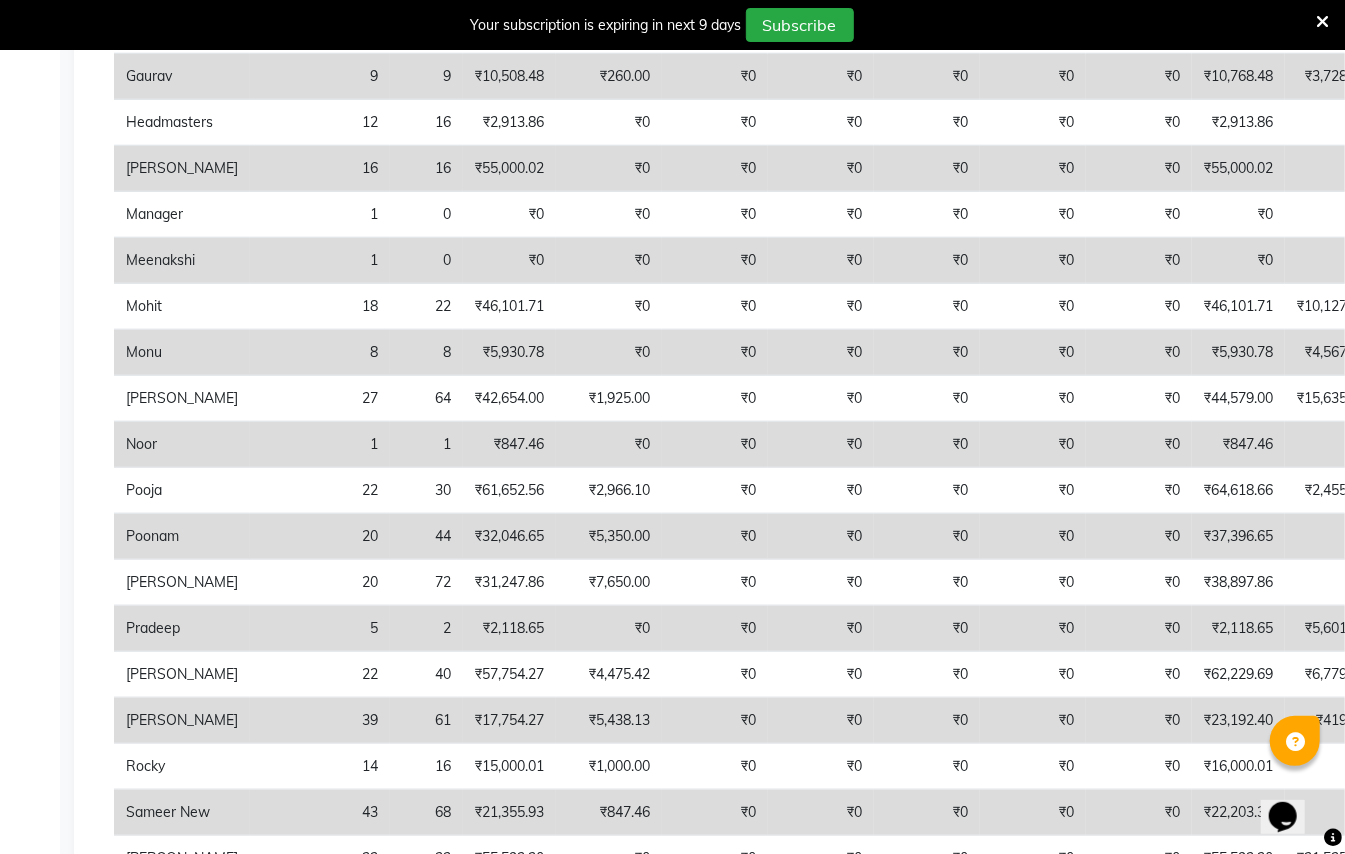 scroll, scrollTop: 1117, scrollLeft: 0, axis: vertical 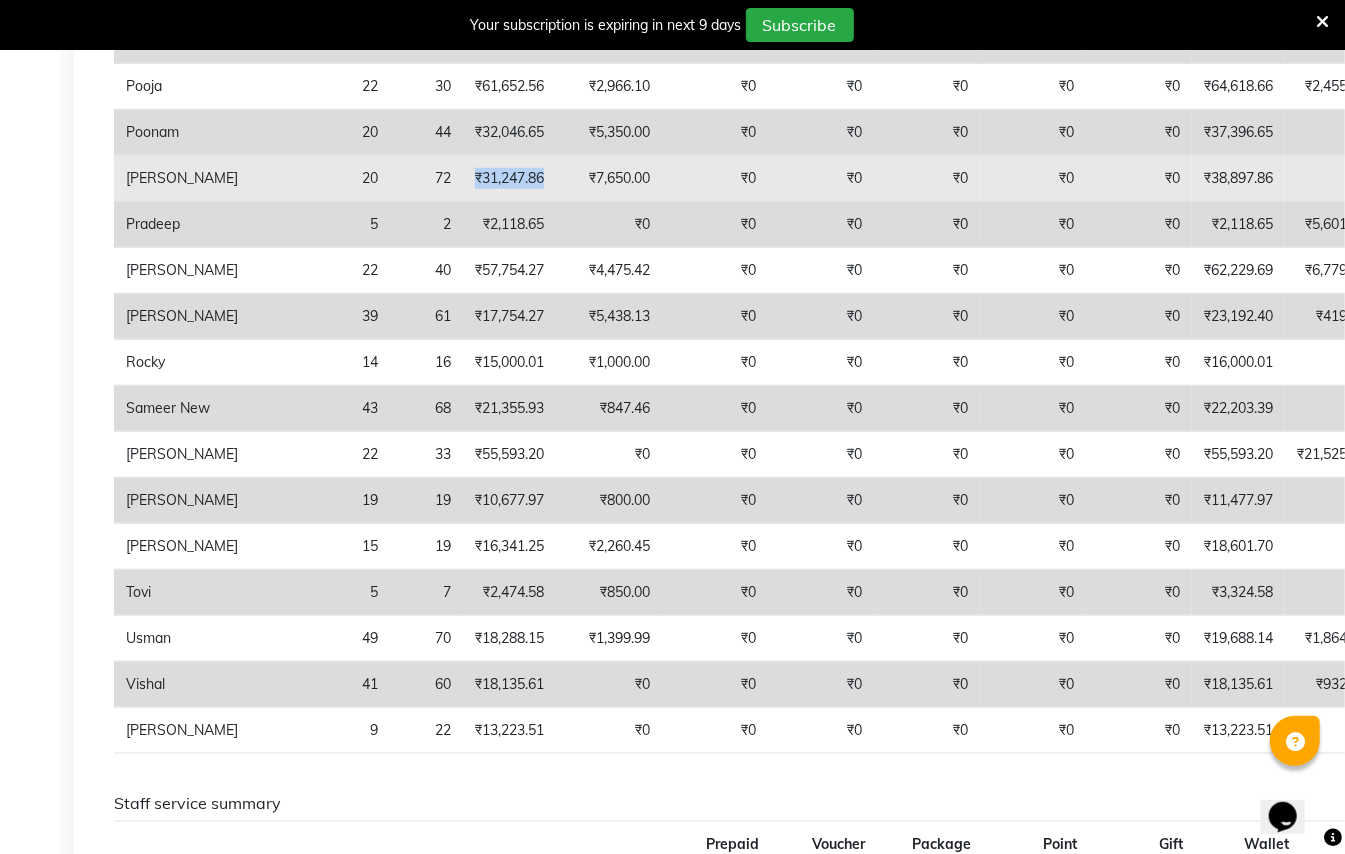 drag, startPoint x: 457, startPoint y: 206, endPoint x: 370, endPoint y: 212, distance: 87.20665 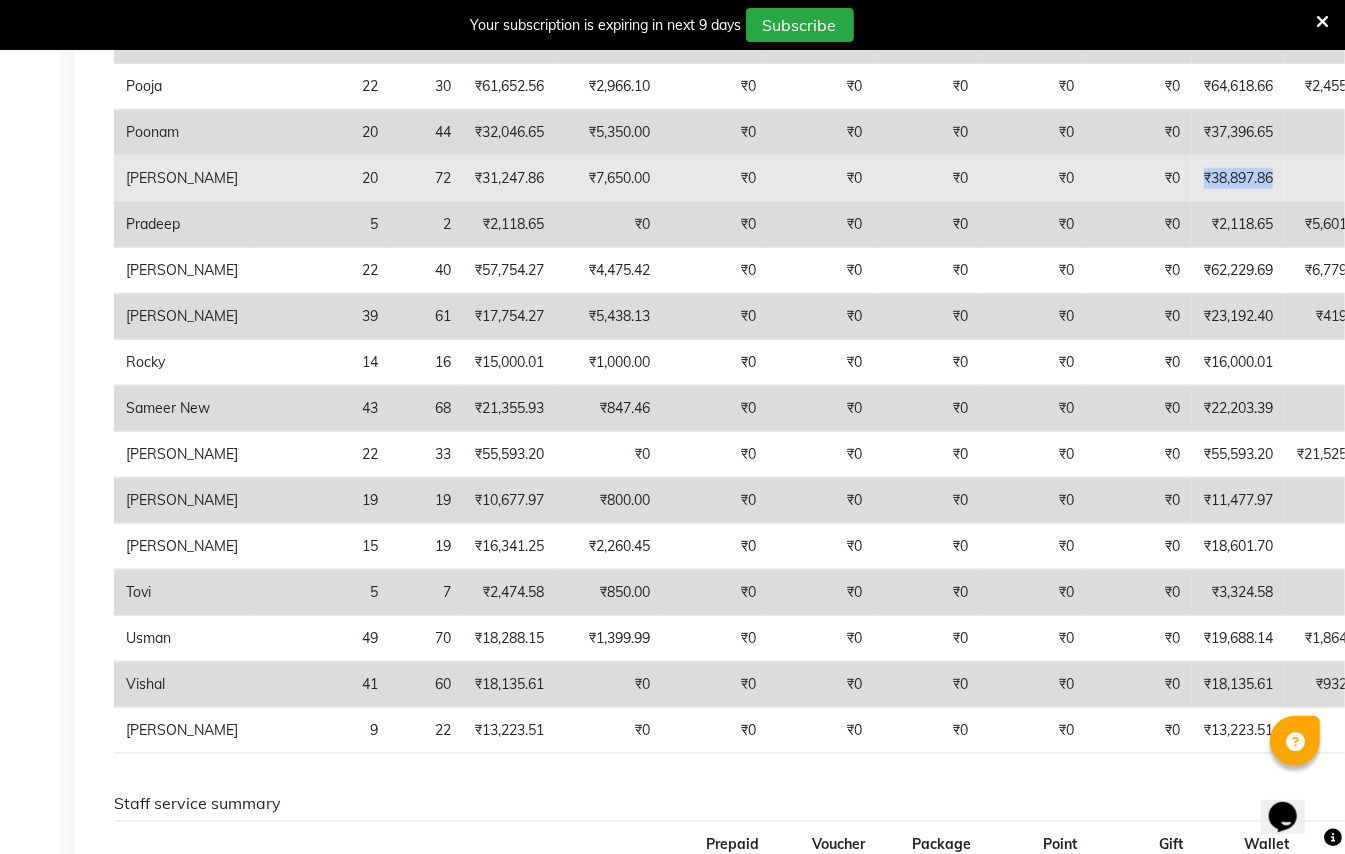 drag, startPoint x: 1170, startPoint y: 205, endPoint x: 1081, endPoint y: 200, distance: 89.140335 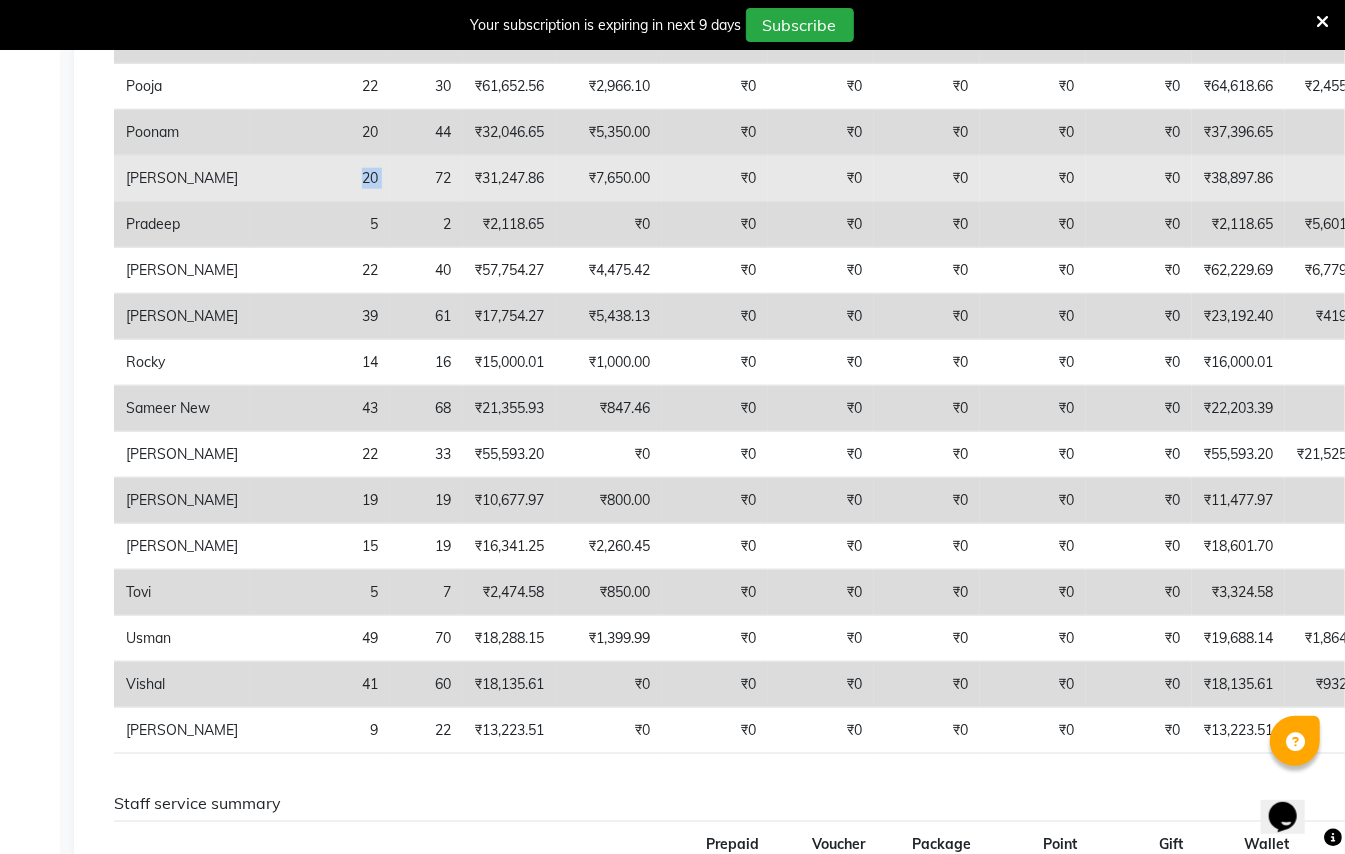 drag, startPoint x: 294, startPoint y: 204, endPoint x: 245, endPoint y: 206, distance: 49.0408 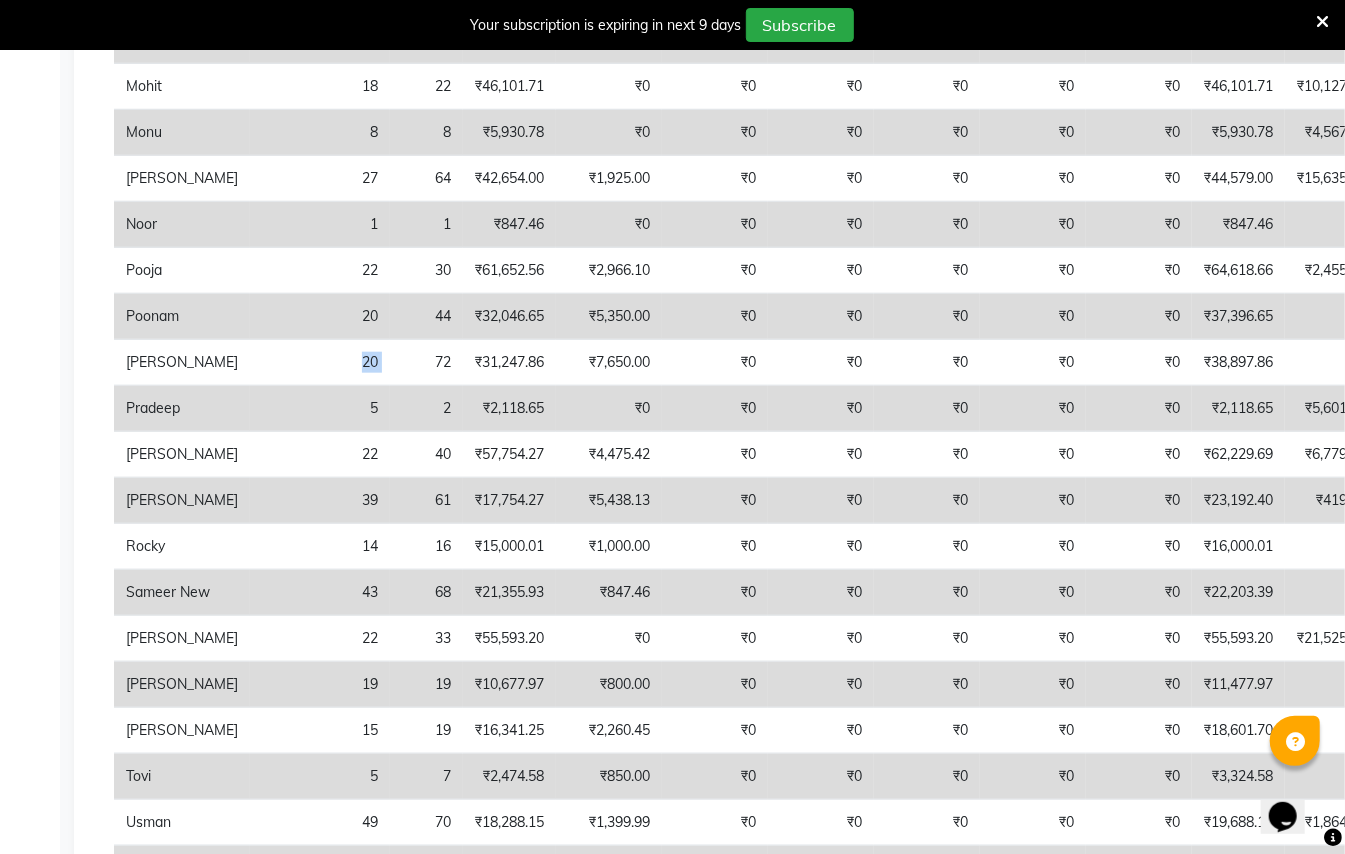 scroll, scrollTop: 1333, scrollLeft: 0, axis: vertical 